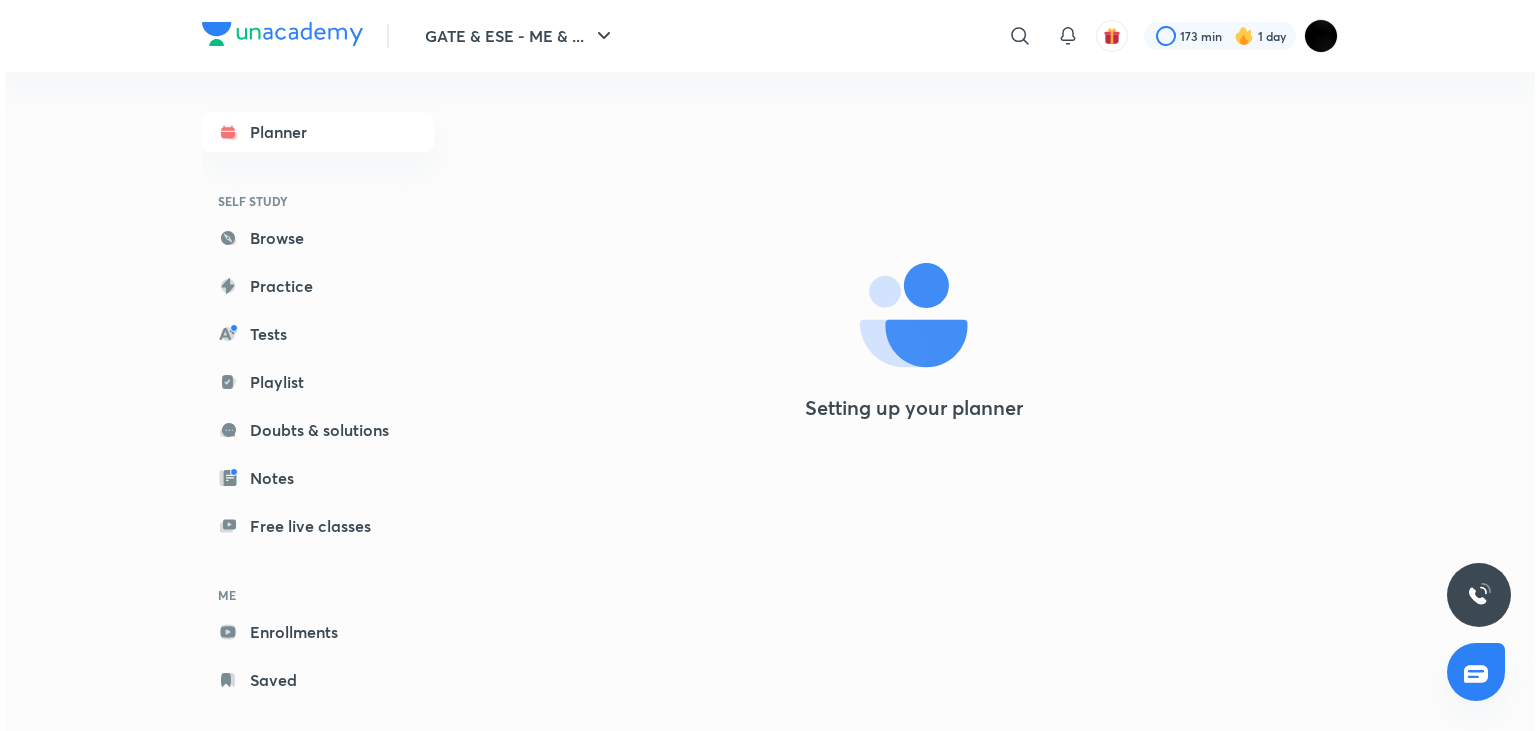 scroll, scrollTop: 0, scrollLeft: 0, axis: both 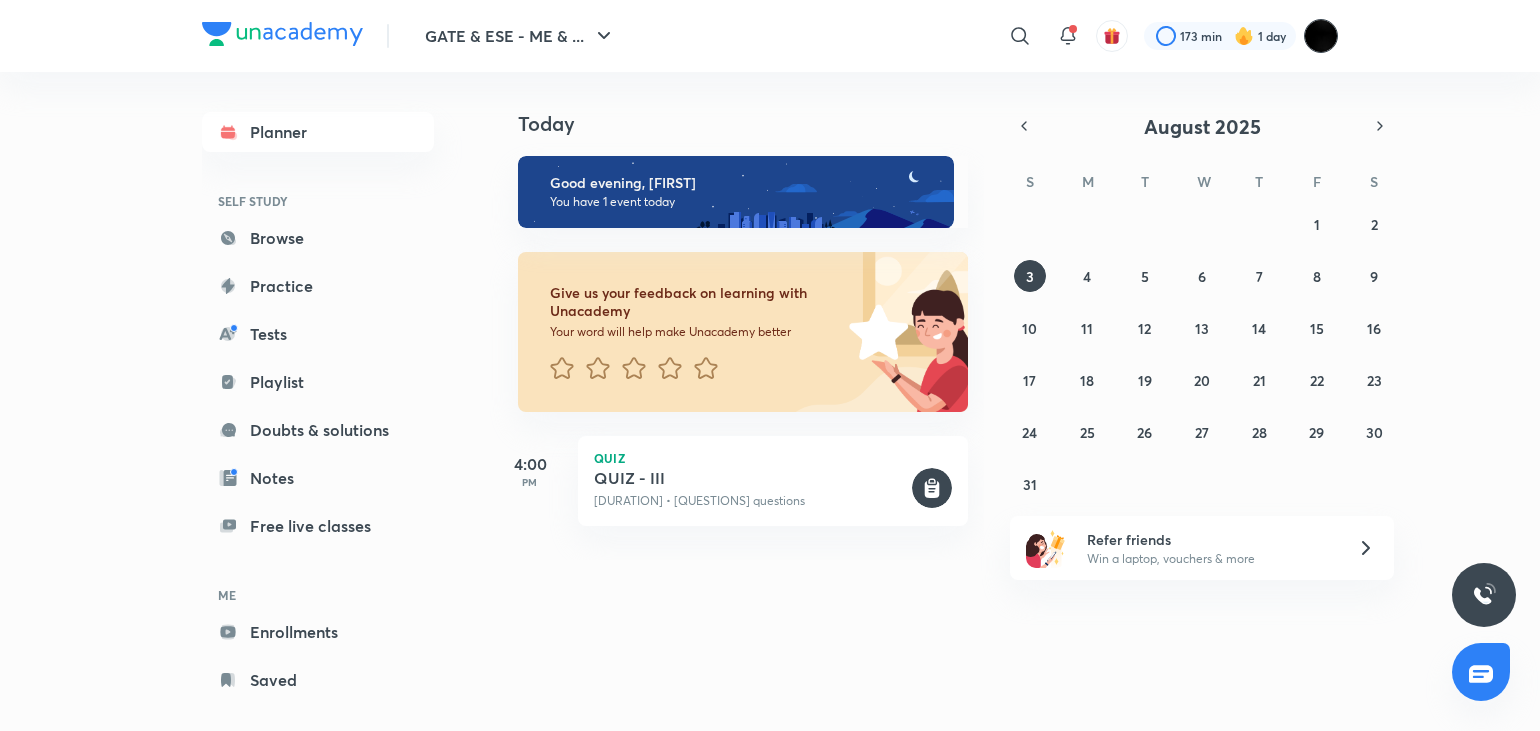 click at bounding box center [1321, 36] 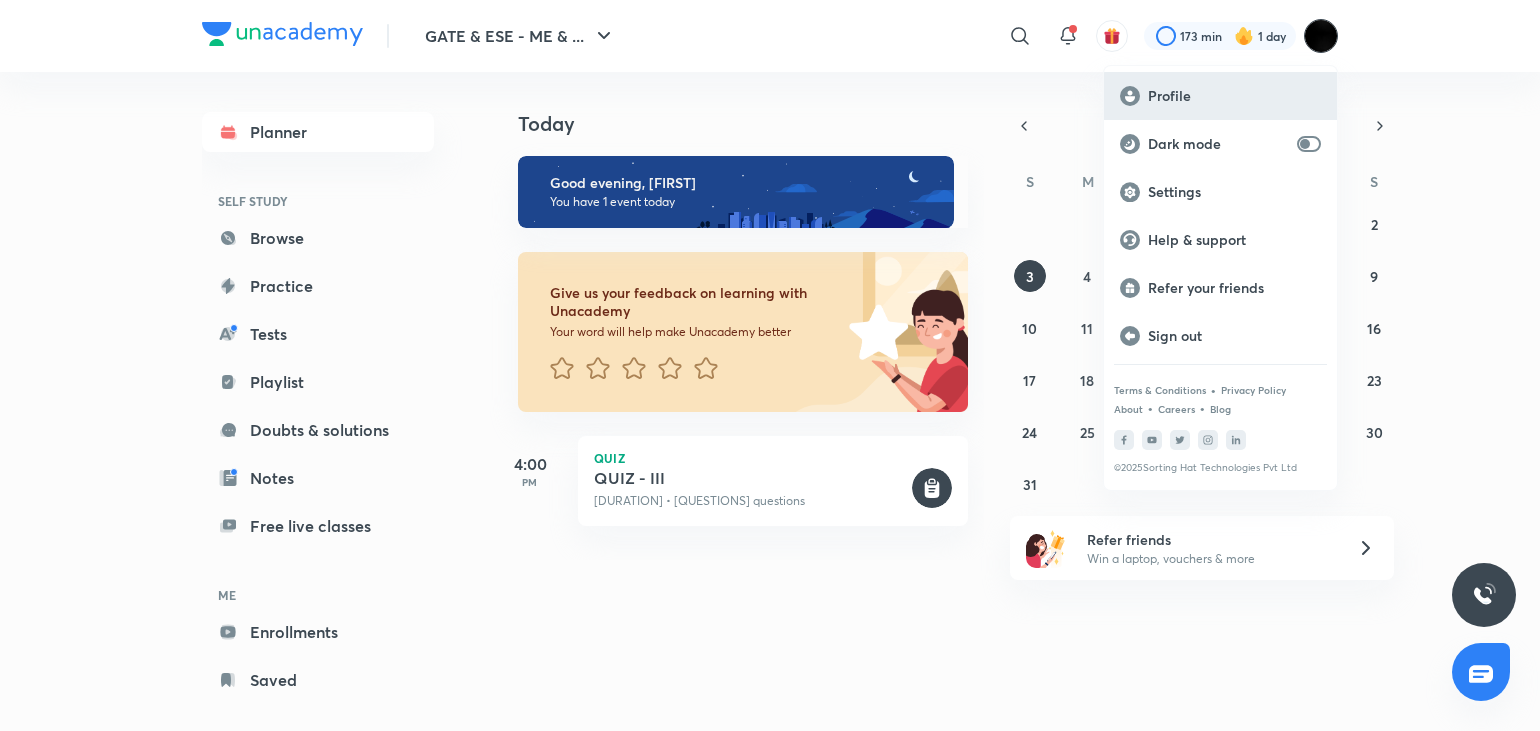 click on "Profile" at bounding box center [1234, 96] 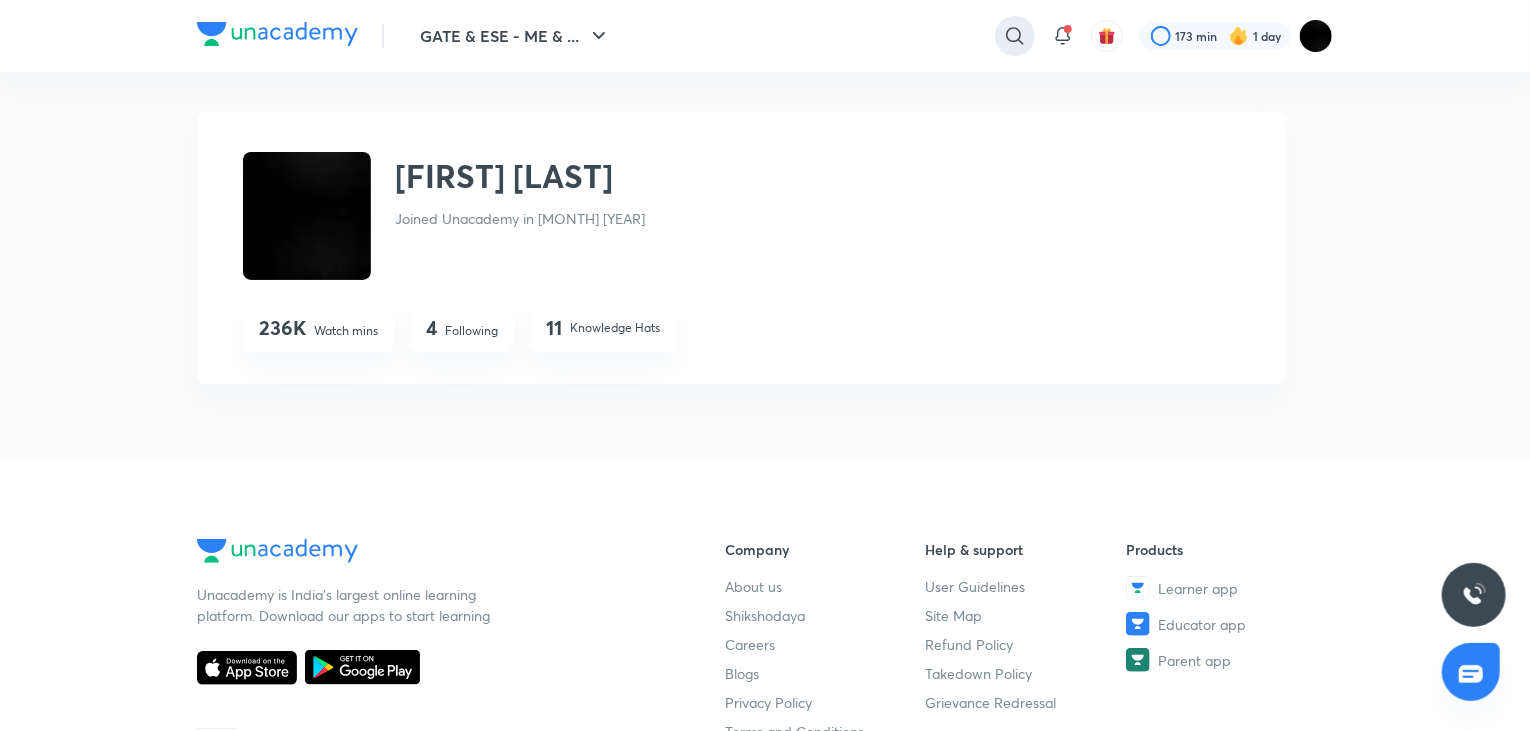 click at bounding box center (1015, 36) 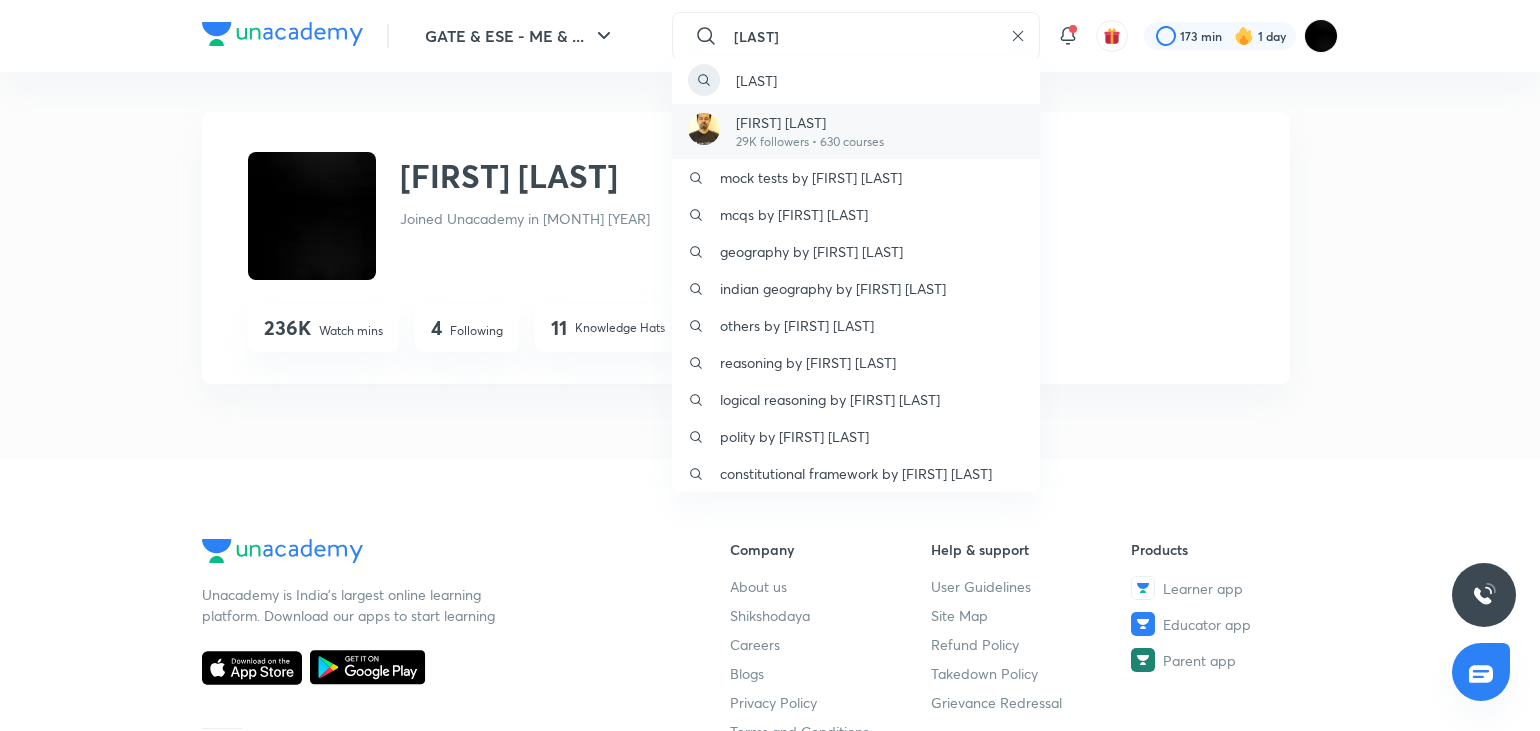 type on "[LAST]" 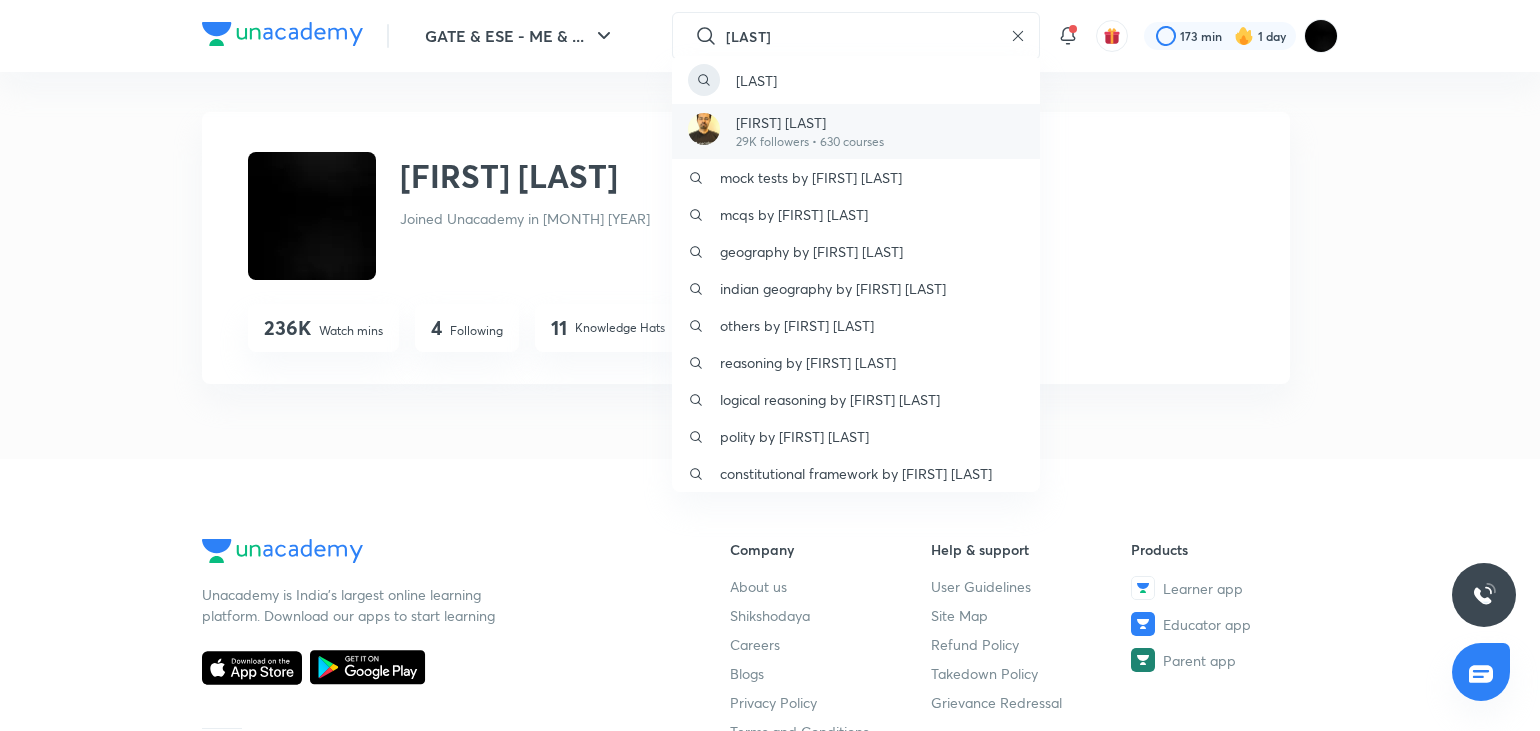 click on "[FIRST] [LAST]" at bounding box center (810, 122) 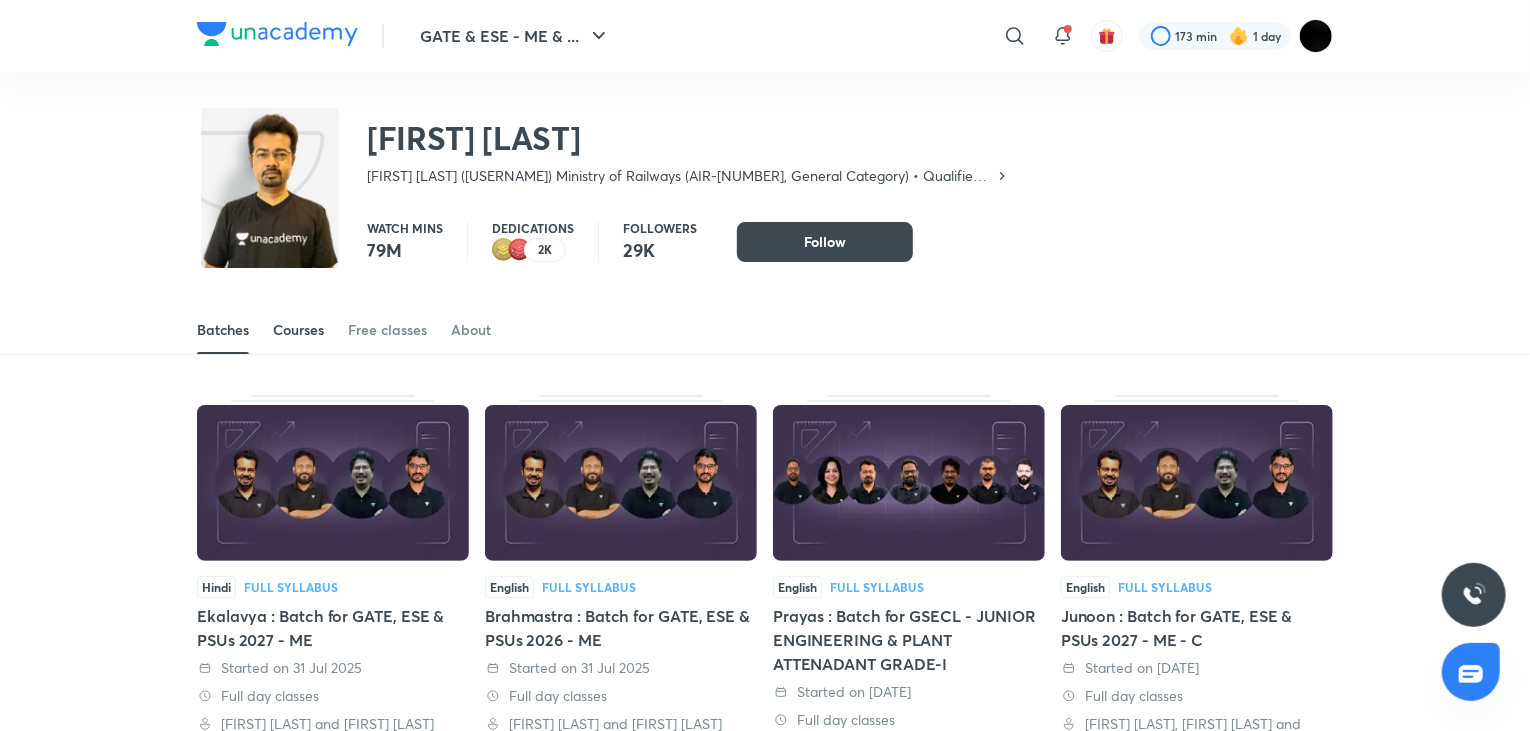 click on "Courses" at bounding box center [298, 330] 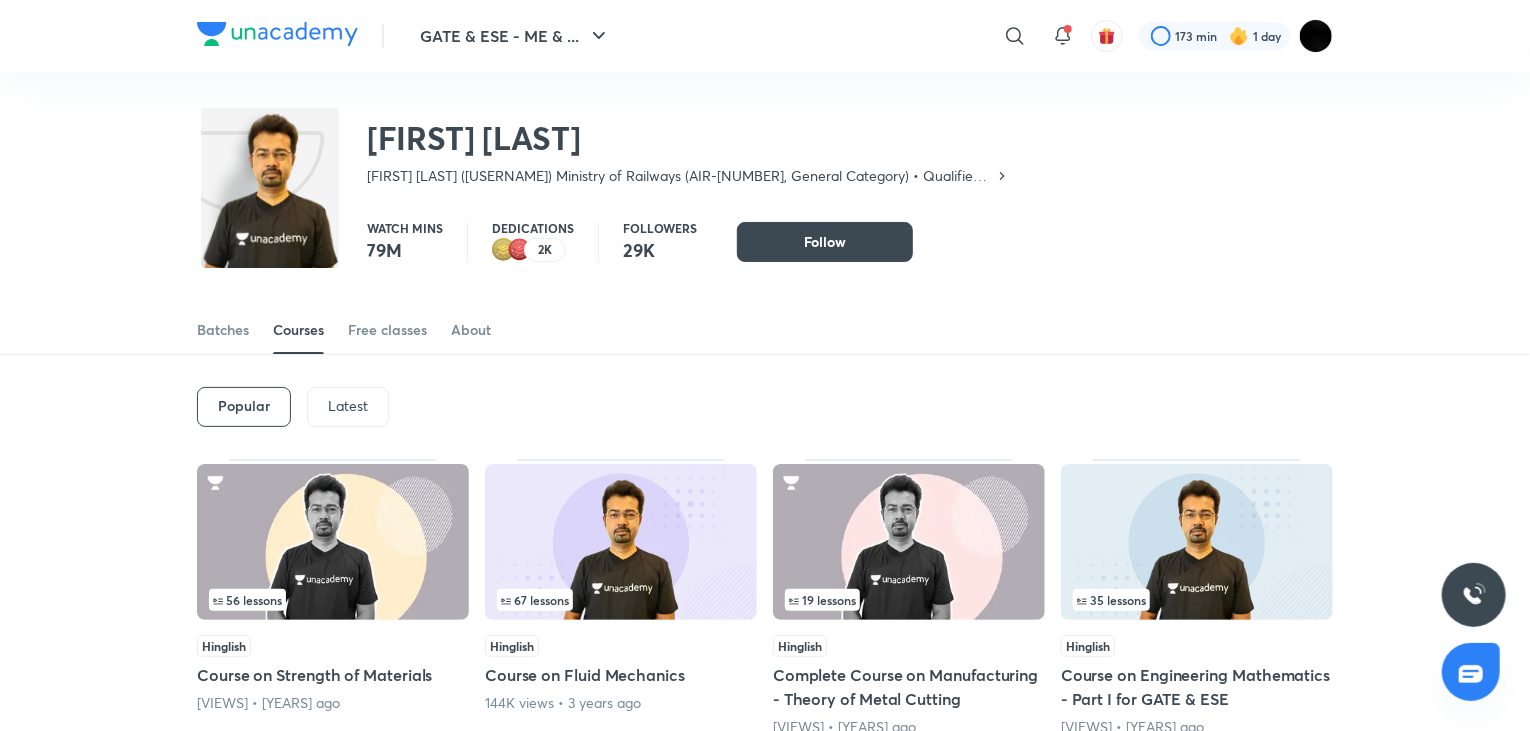 click on "Latest" at bounding box center [348, 407] 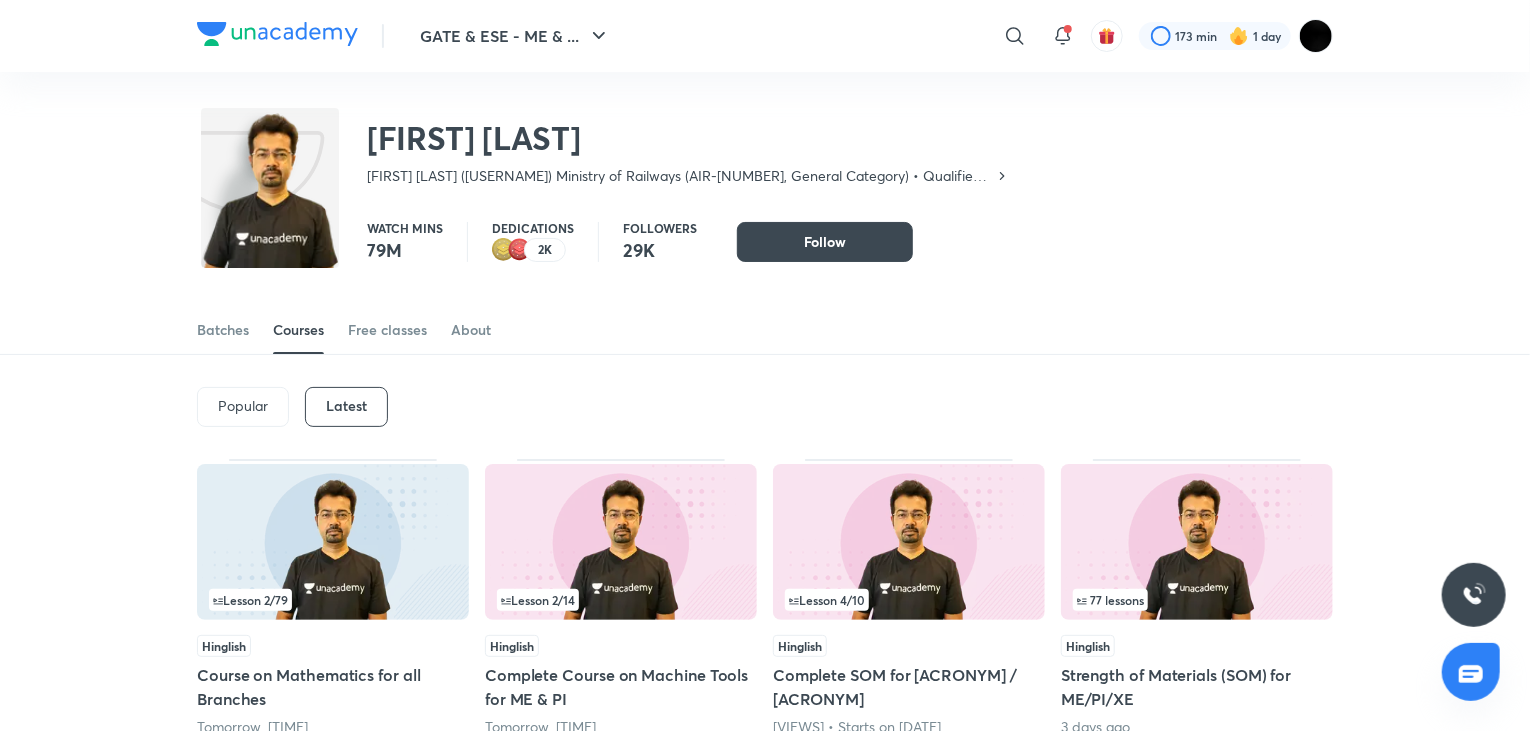 click at bounding box center [333, 542] 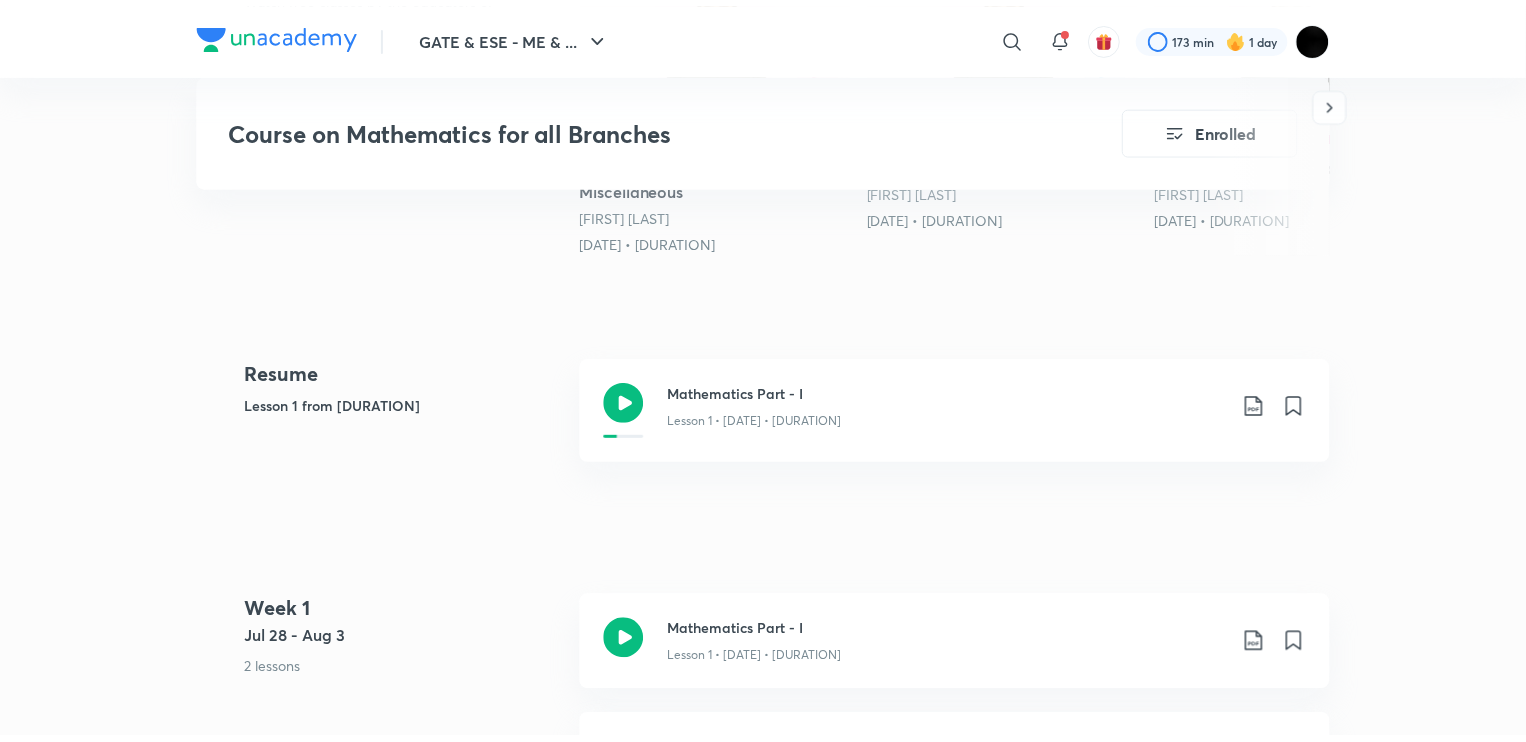 scroll, scrollTop: 680, scrollLeft: 0, axis: vertical 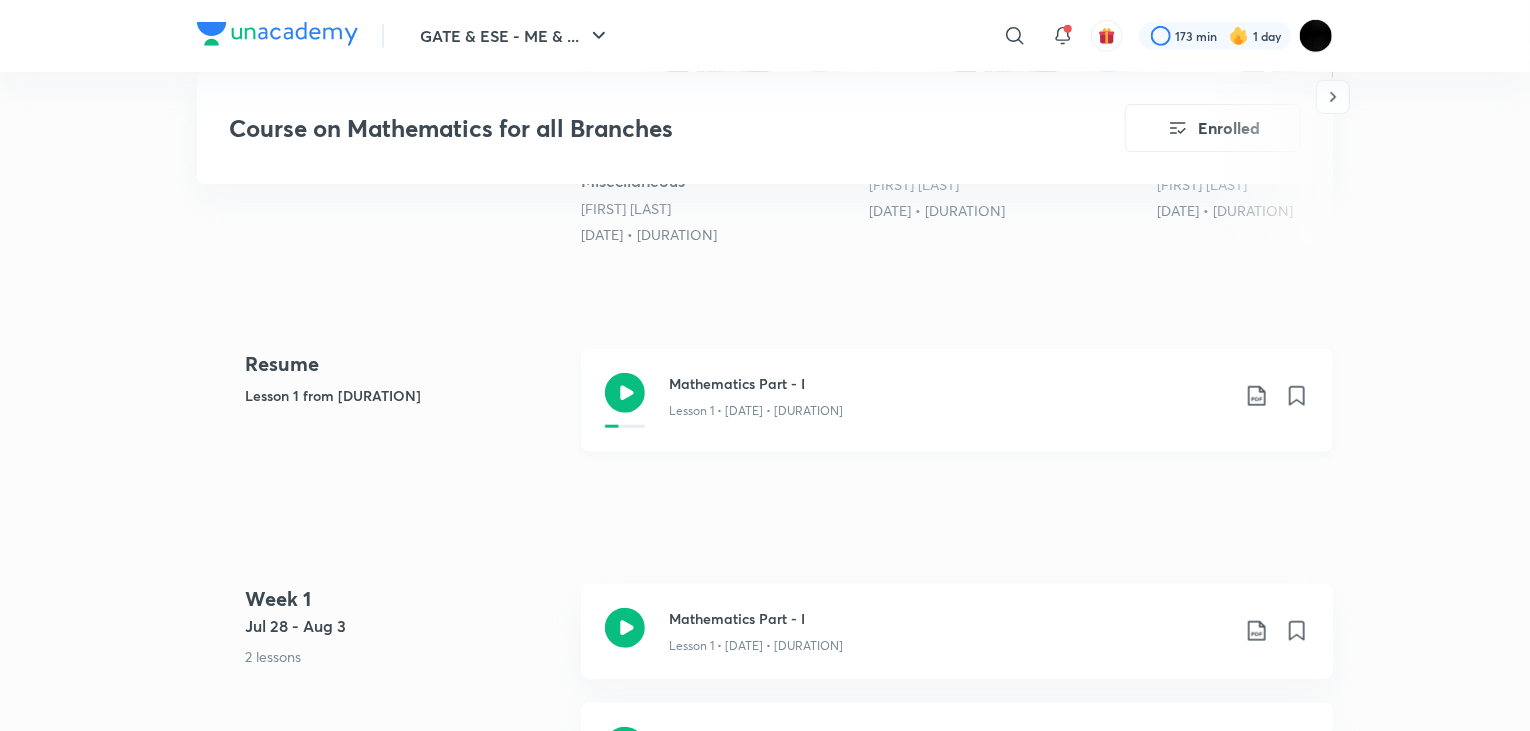 click 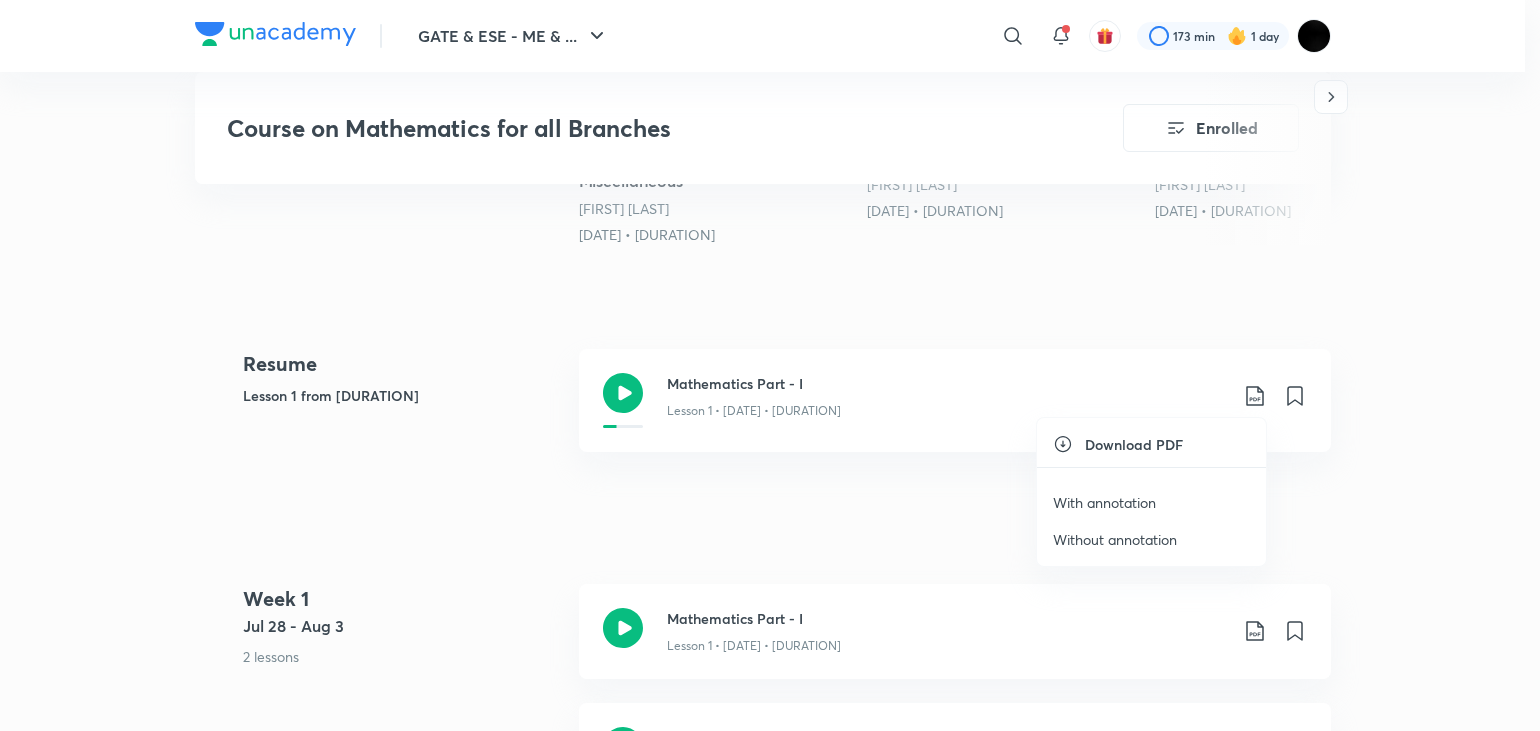 click on "With annotation" at bounding box center [1104, 502] 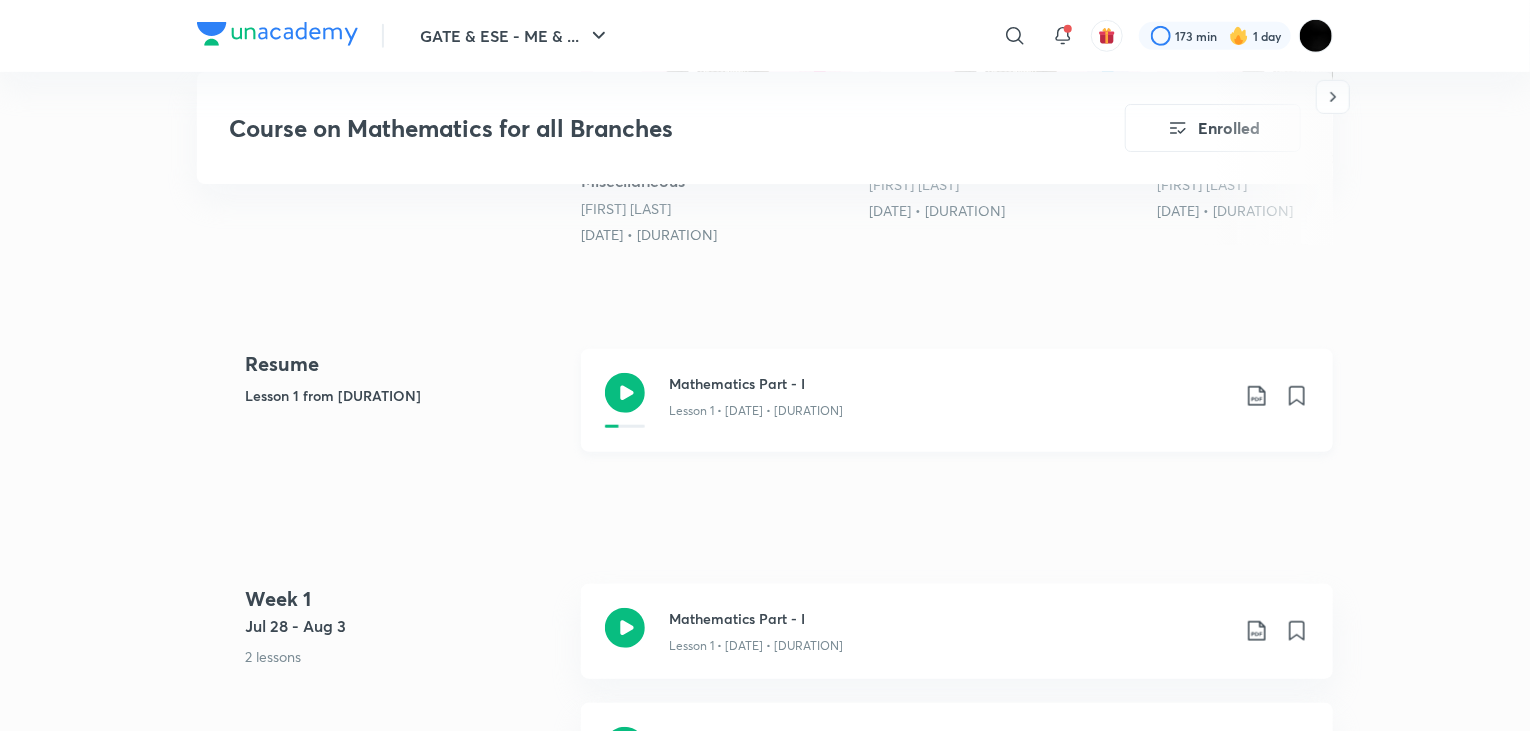 click on "Lesson 1 • [DATE] • [DURATION]" at bounding box center (989, 400) 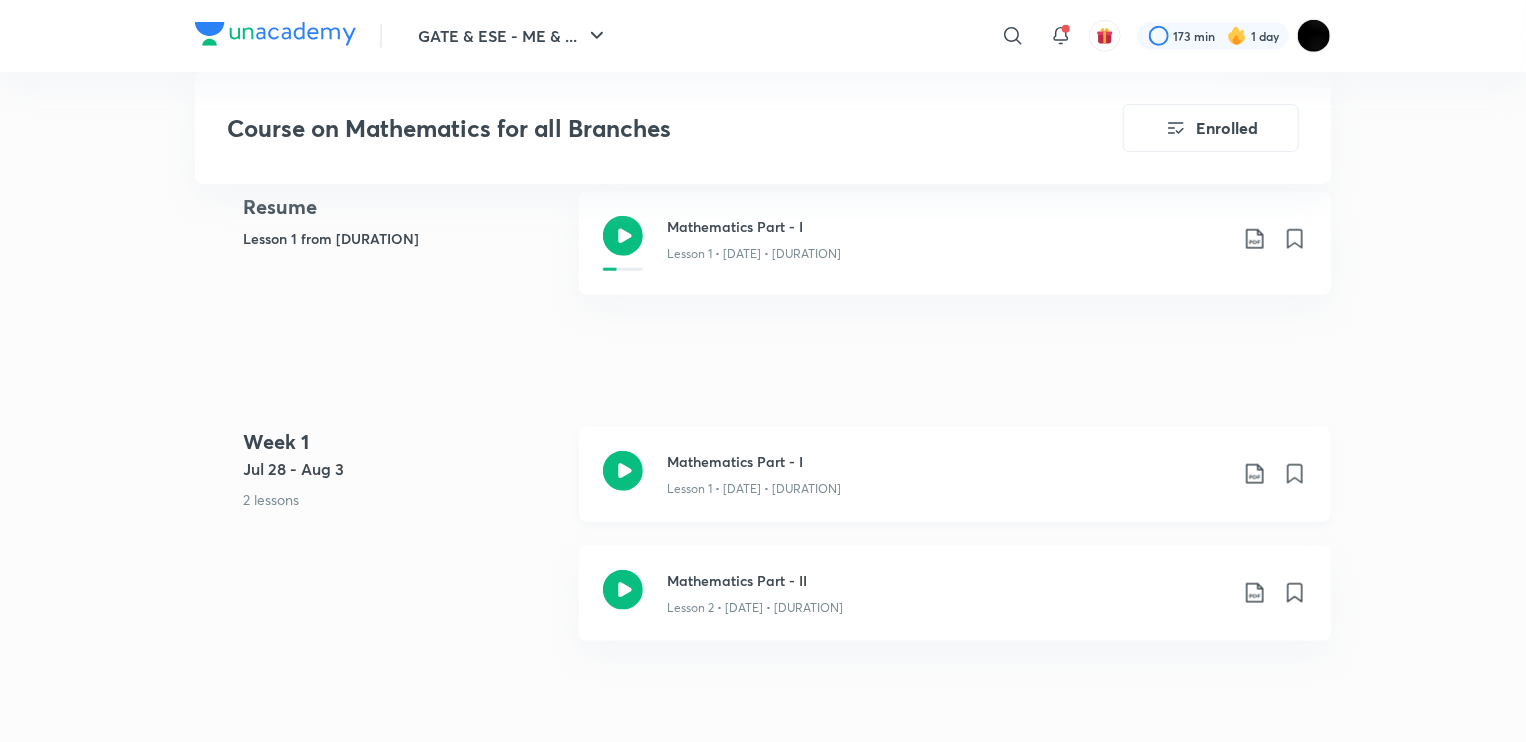 scroll, scrollTop: 840, scrollLeft: 0, axis: vertical 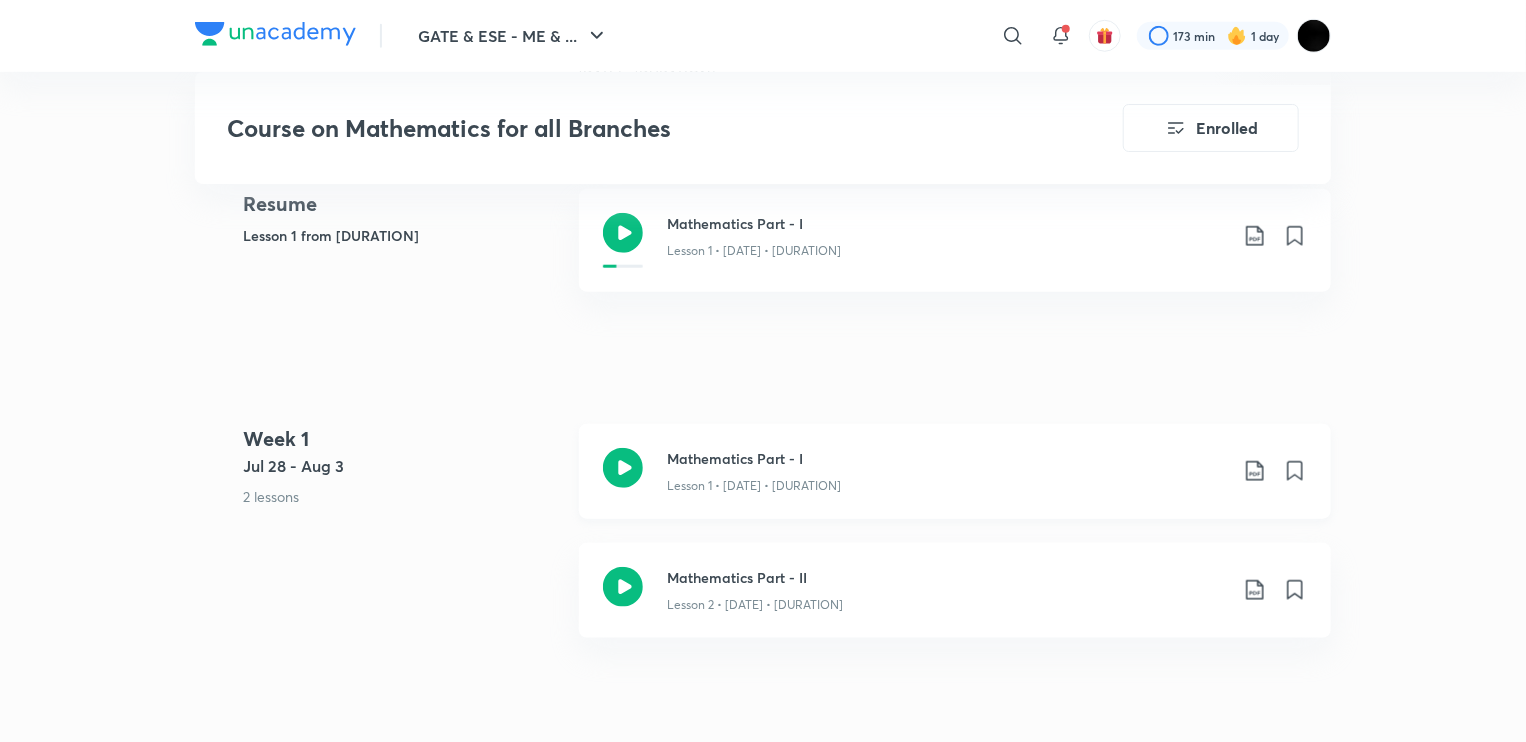 click on "Mathematics Part - II" at bounding box center (947, 577) 